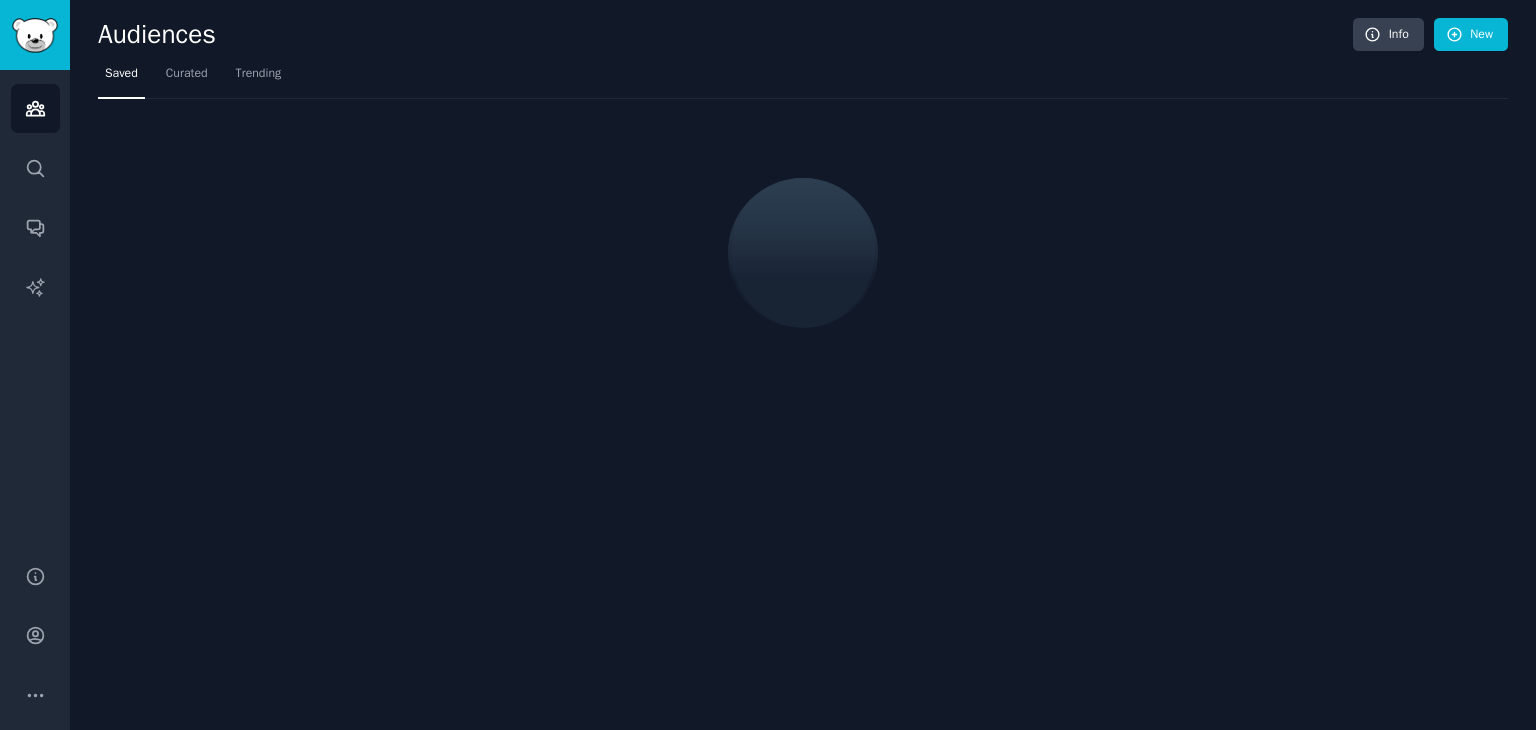 scroll, scrollTop: 0, scrollLeft: 0, axis: both 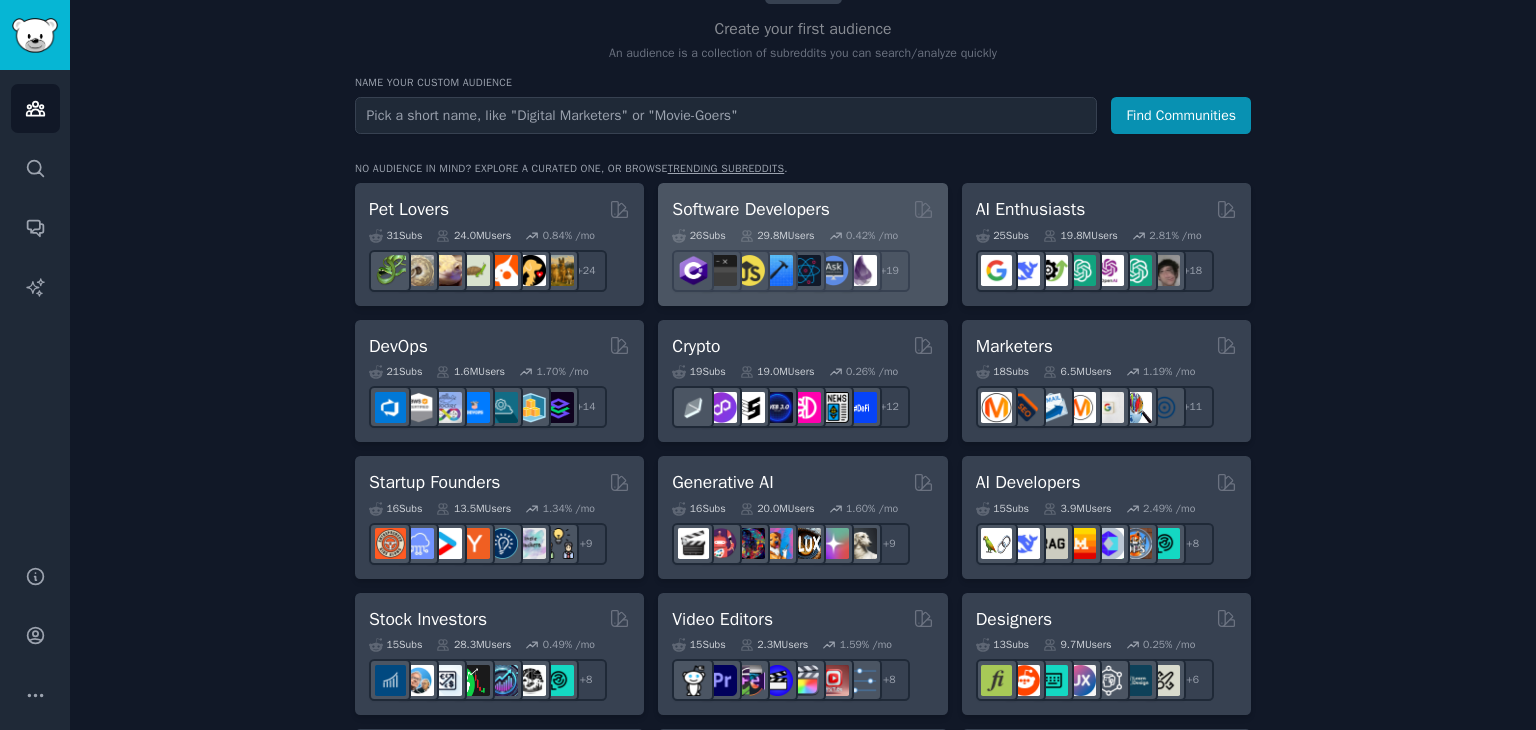 click on "26  Sub s 29.8M  Users 0.42 % /mo r/reactnative + 19" at bounding box center (802, 257) 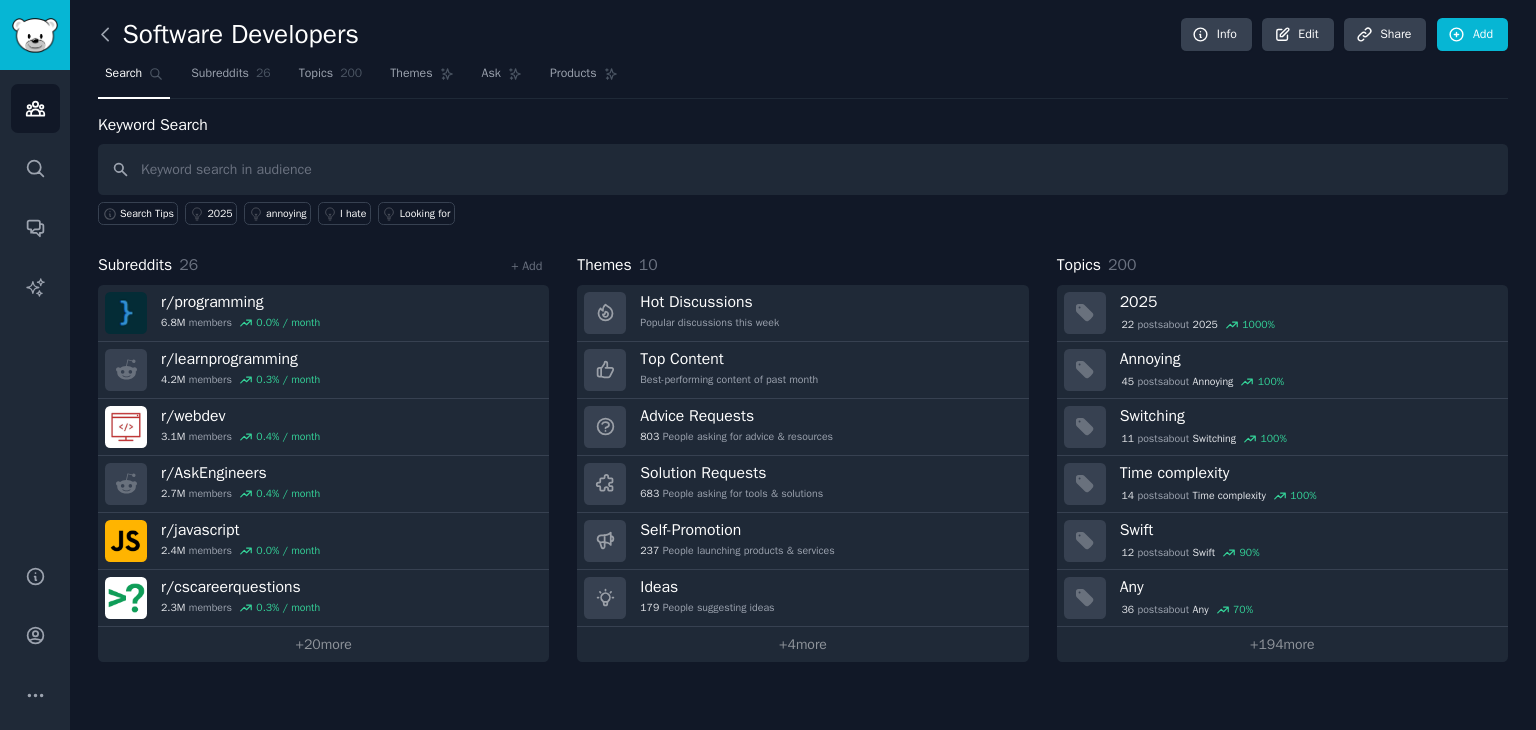 click 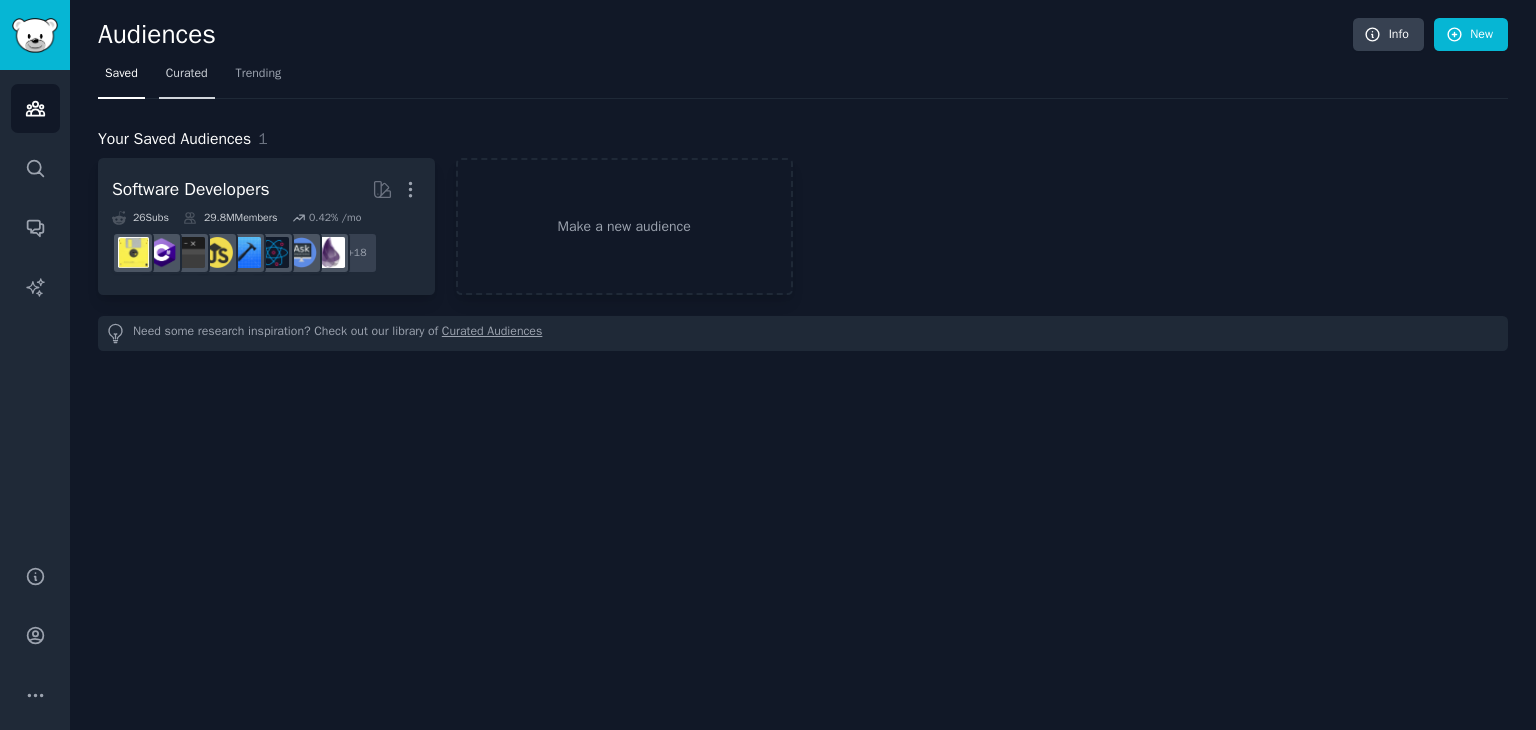 click on "Curated" at bounding box center (187, 78) 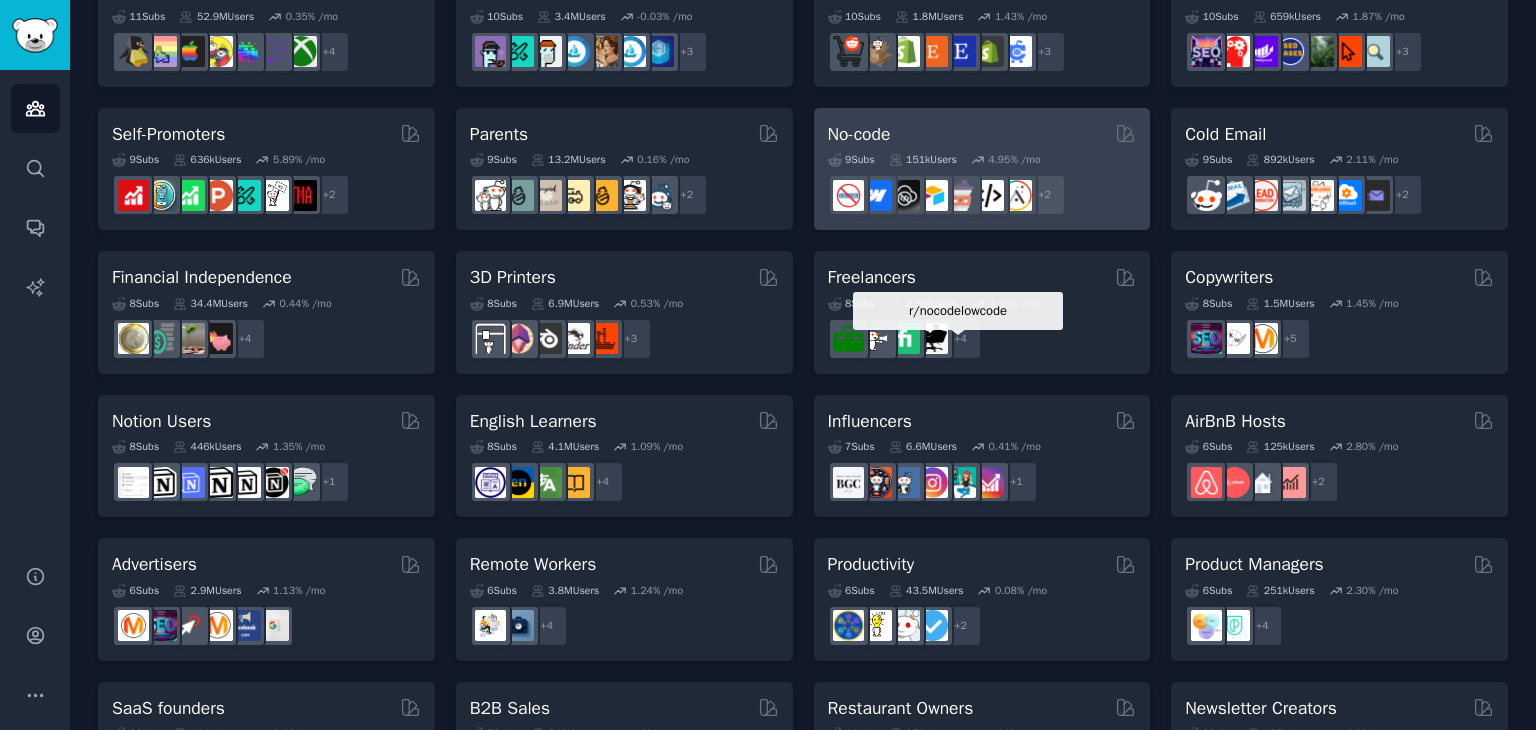 scroll, scrollTop: 800, scrollLeft: 0, axis: vertical 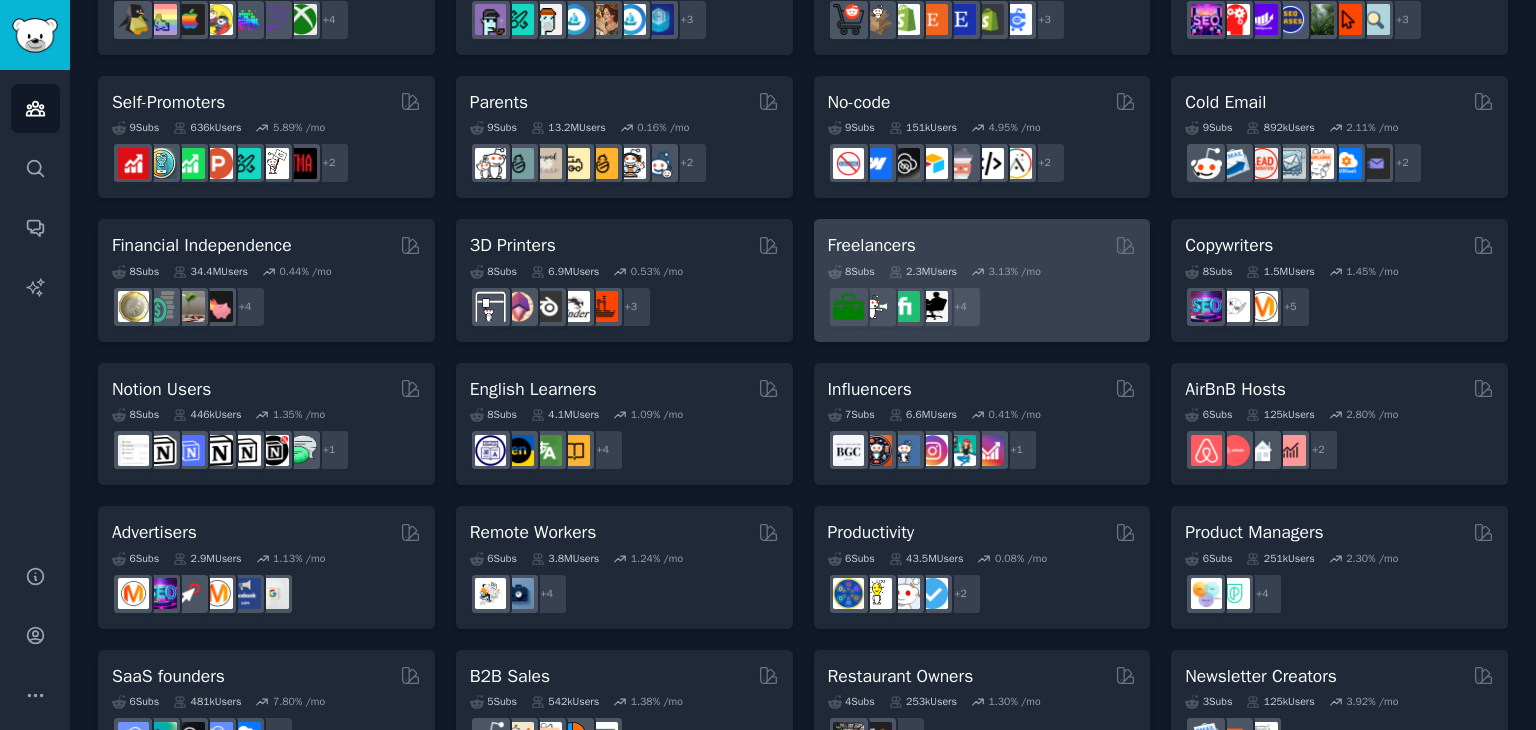 click on "Freelancers" at bounding box center [982, 245] 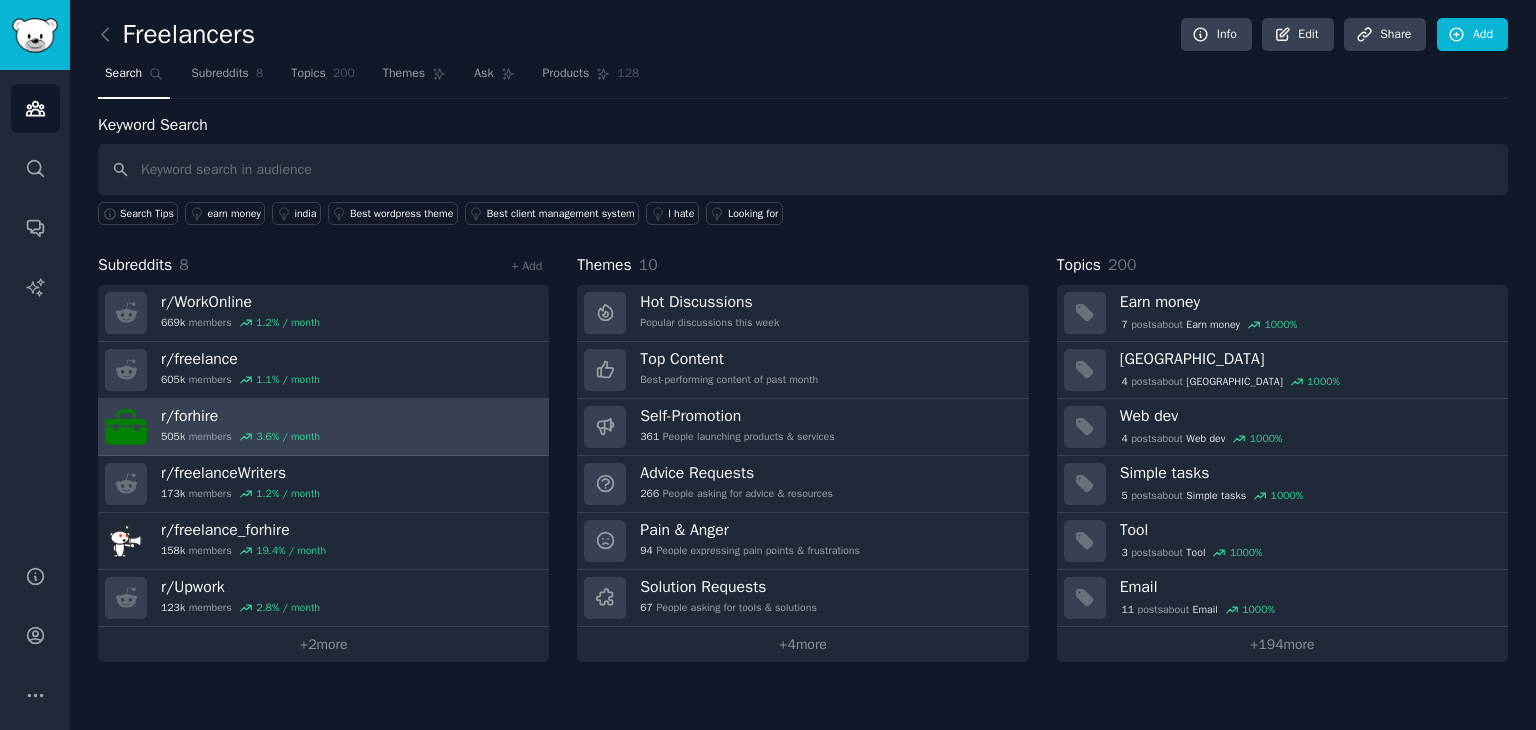 click on "r/ forhire 505k  members 3.6 % / month" at bounding box center (323, 427) 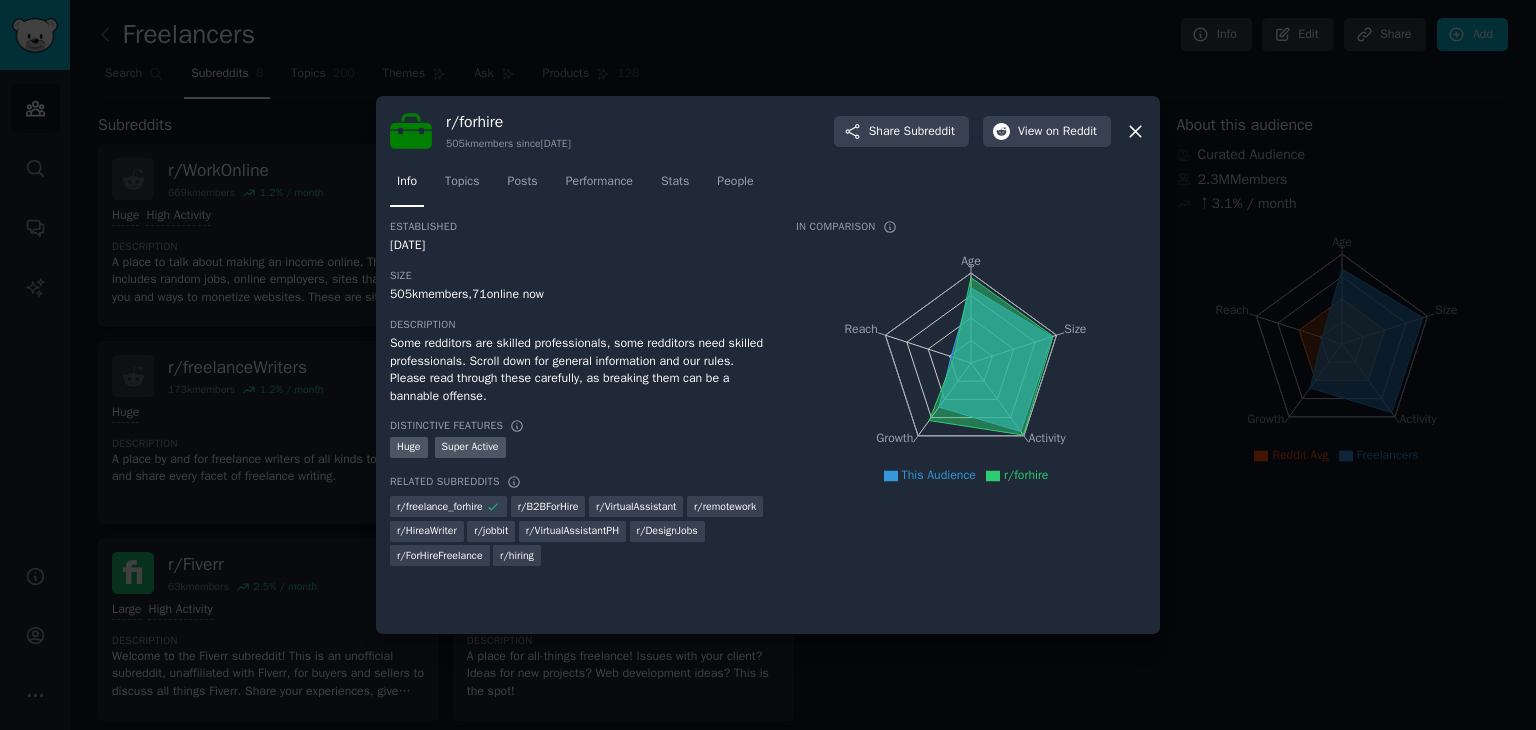 drag, startPoint x: 1136, startPoint y: 137, endPoint x: 1080, endPoint y: 172, distance: 66.037865 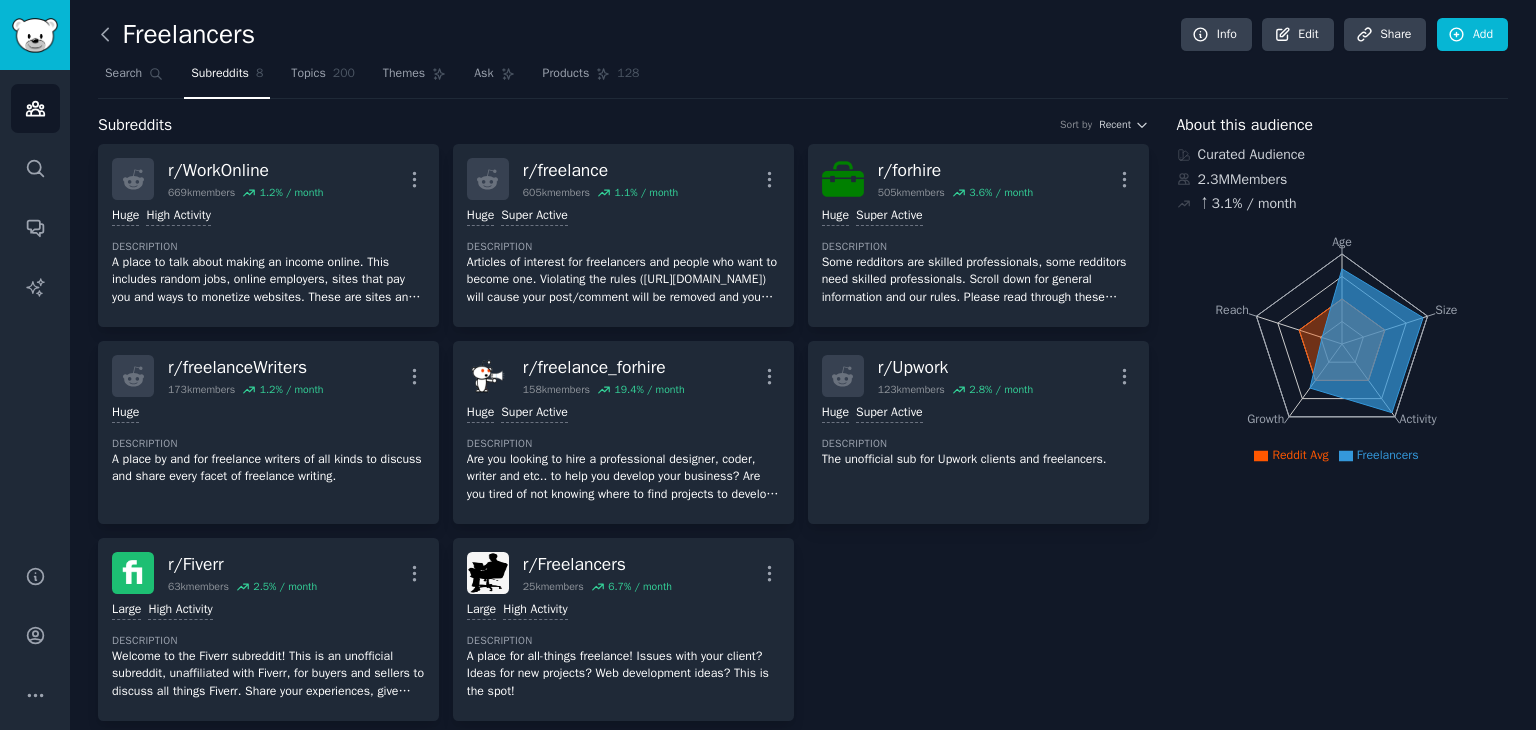 click 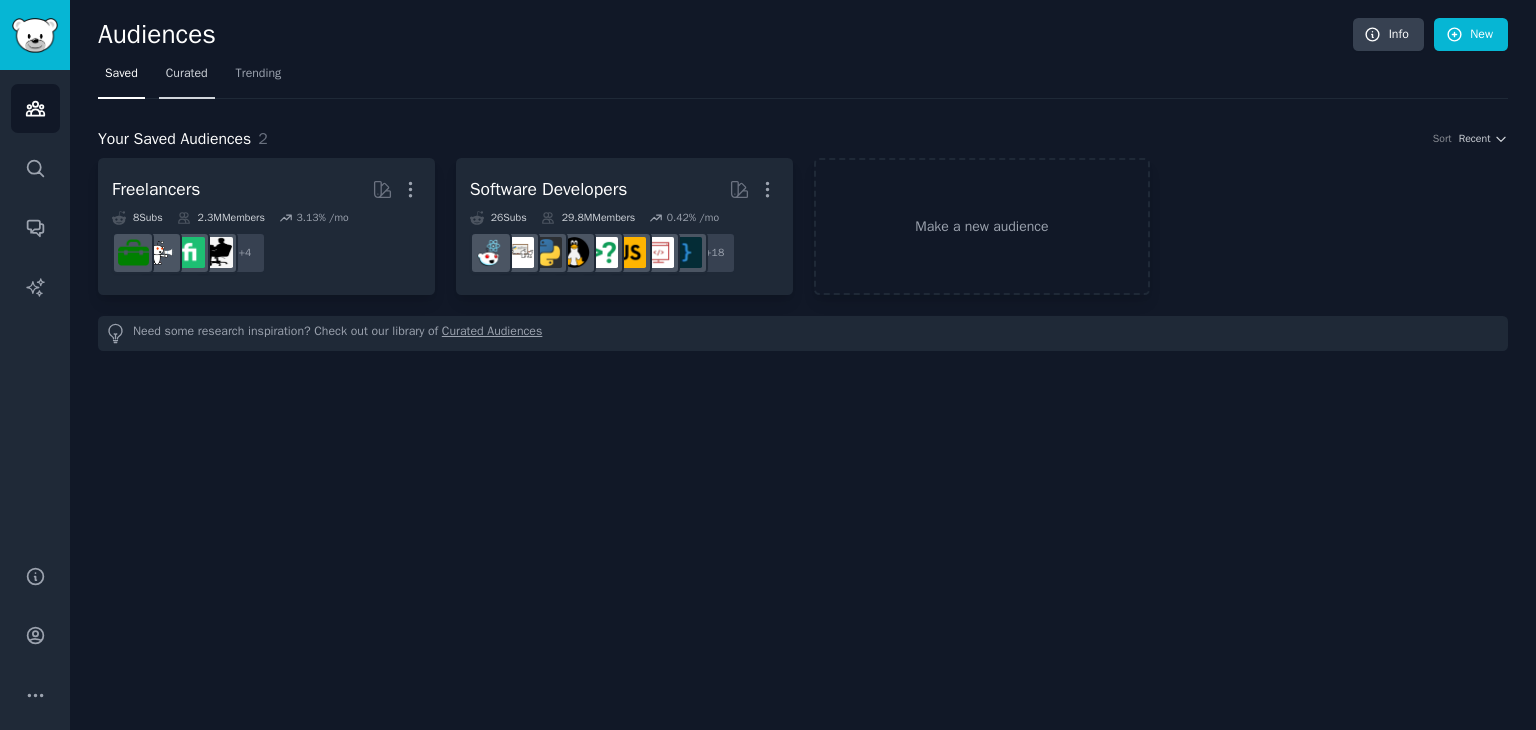 click on "Curated" at bounding box center (187, 74) 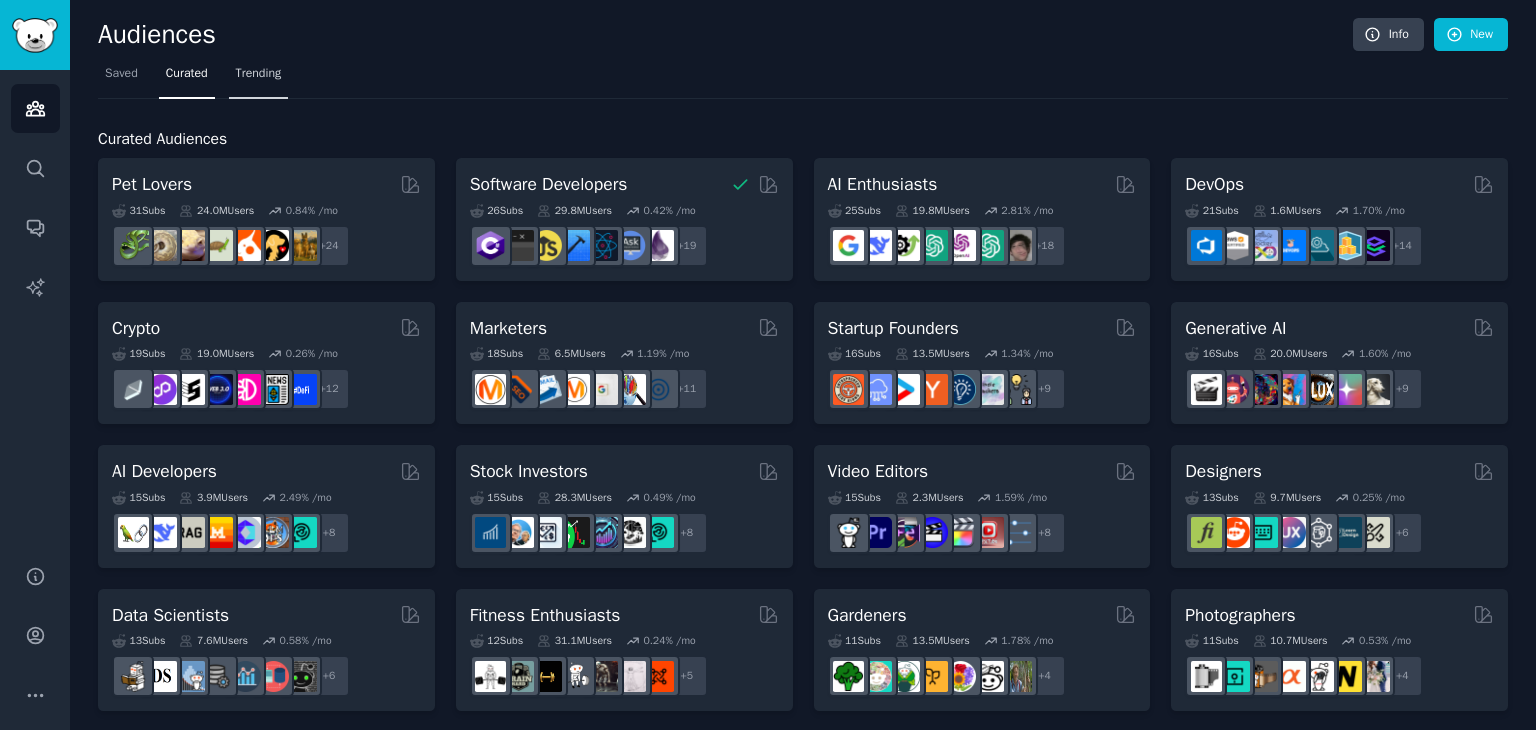 click on "Trending" at bounding box center (259, 78) 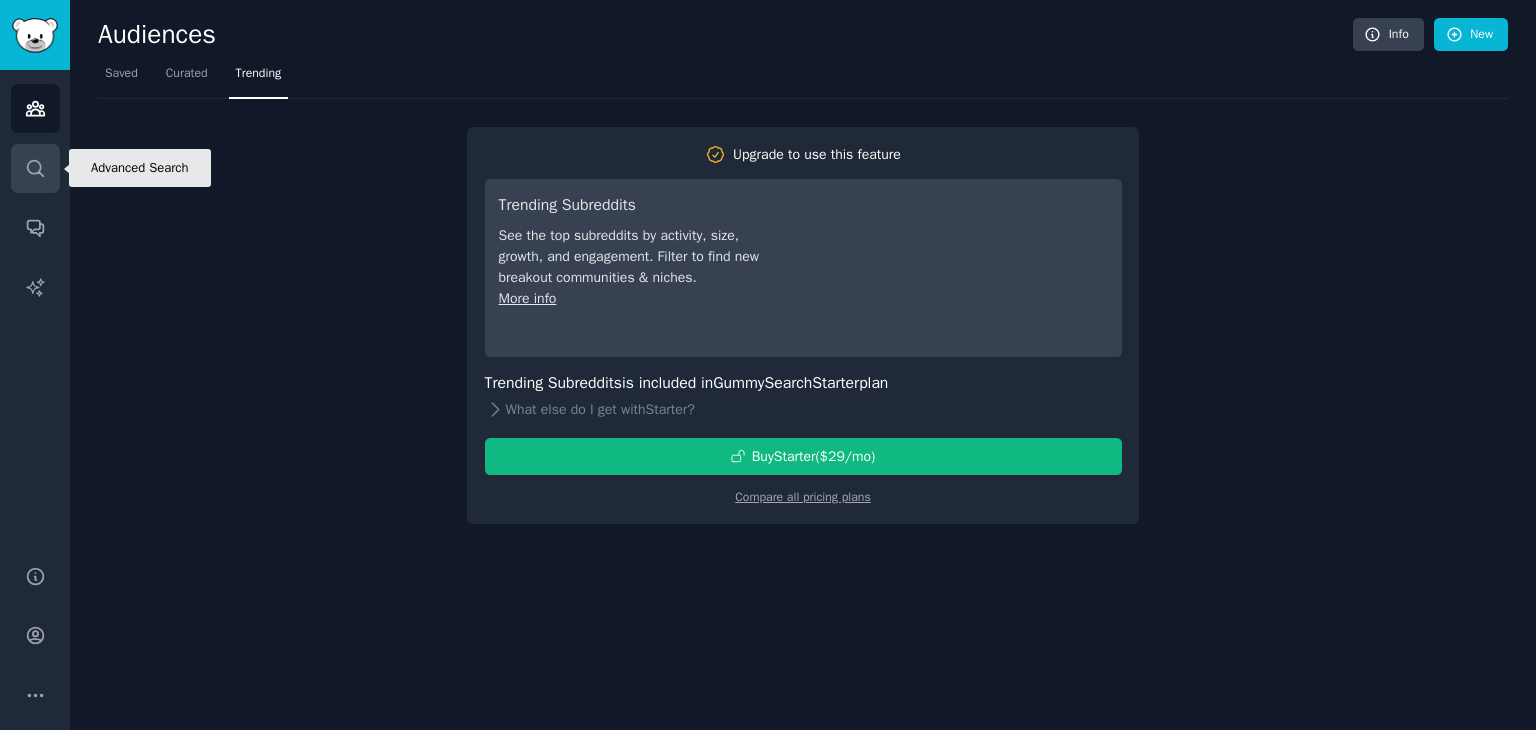 click on "Search" at bounding box center (35, 168) 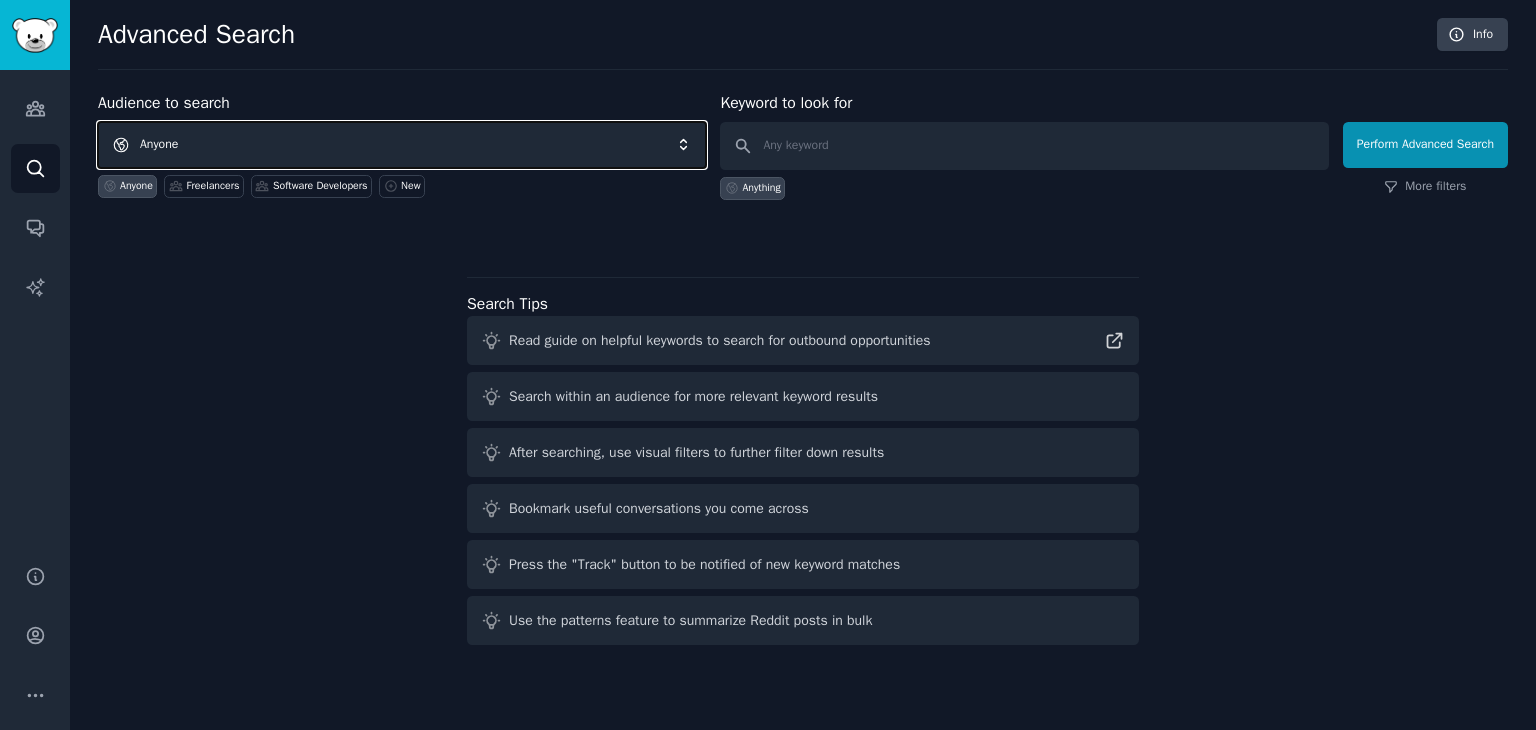click on "Anyone" at bounding box center (402, 145) 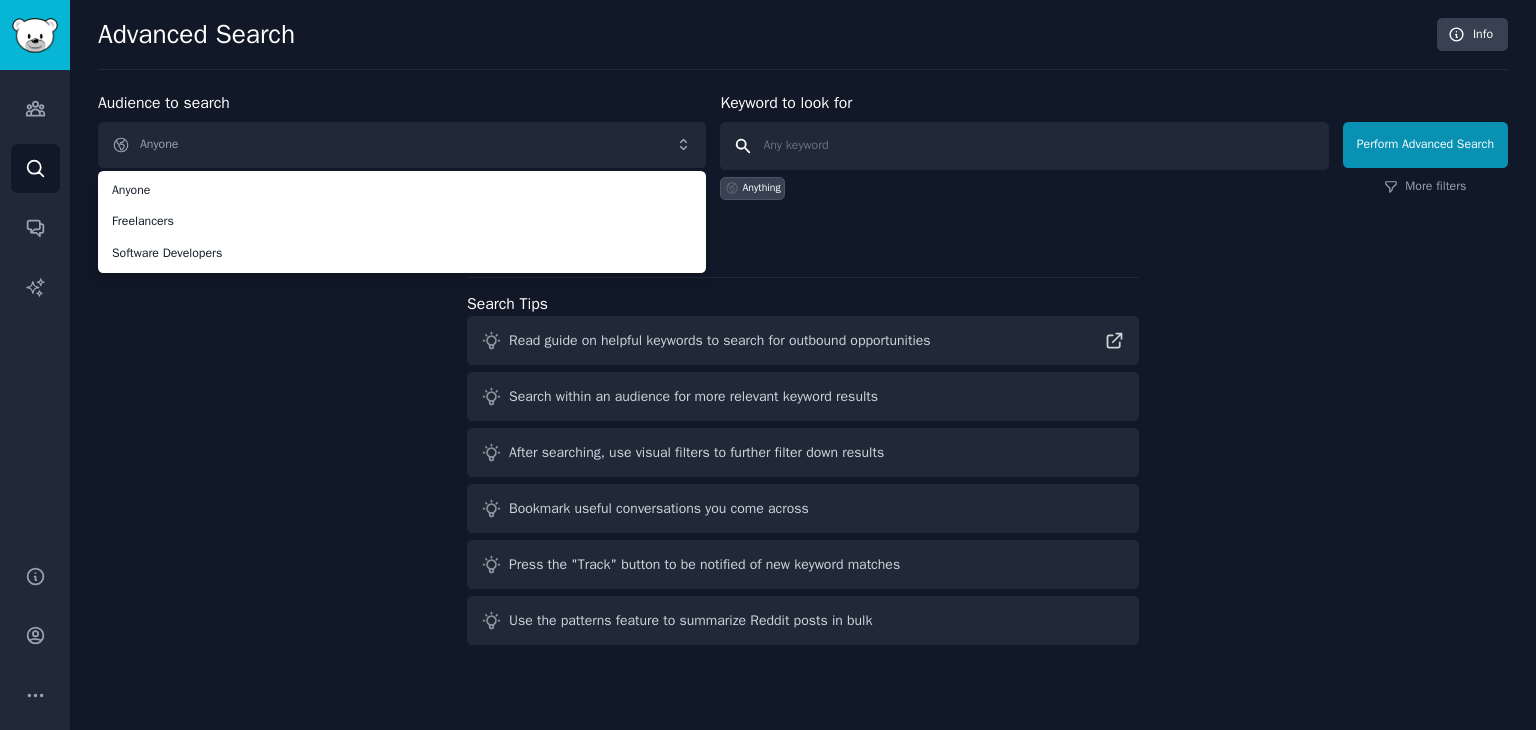 click at bounding box center [1024, 146] 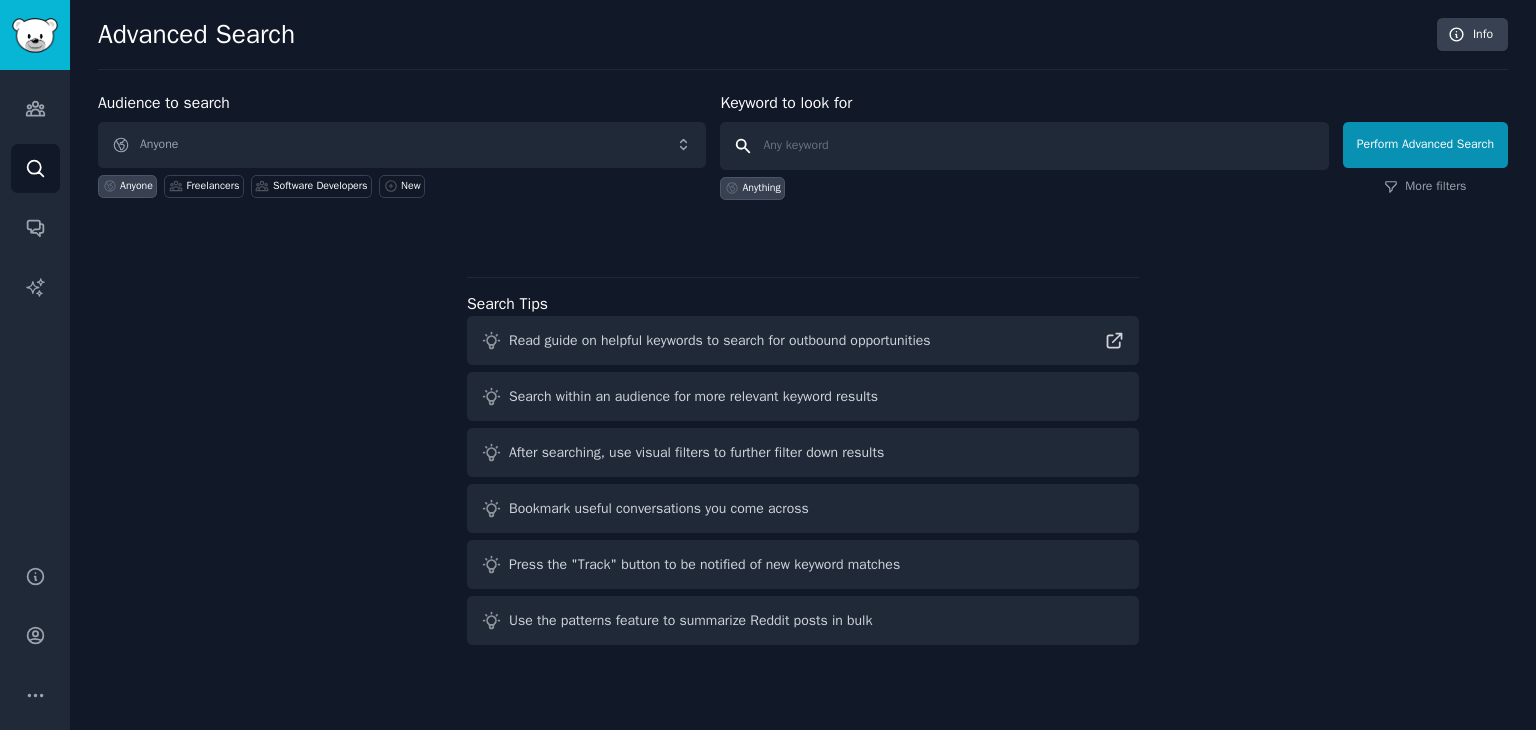 paste on "need a designer for content" 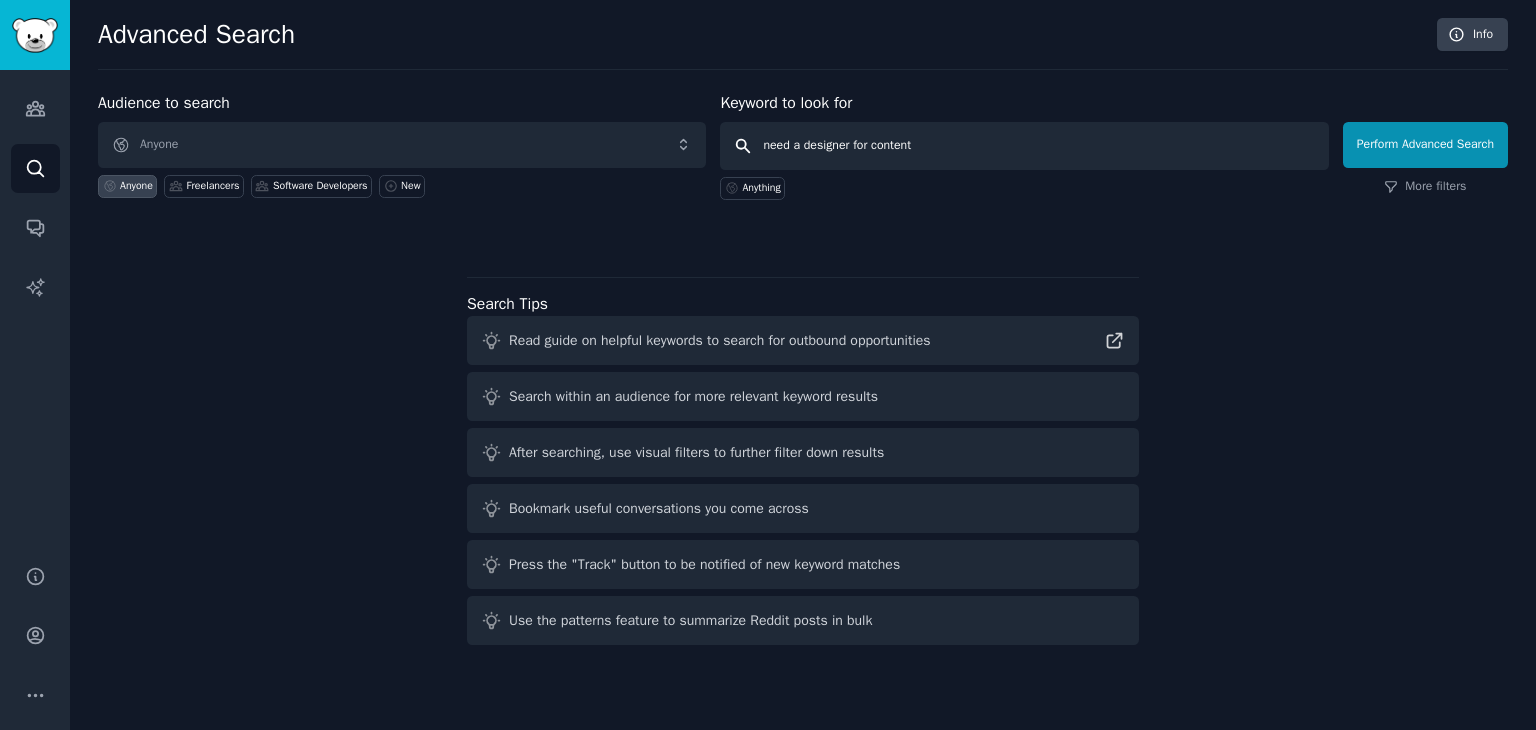 click on "Perform Advanced Search" at bounding box center [1425, 145] 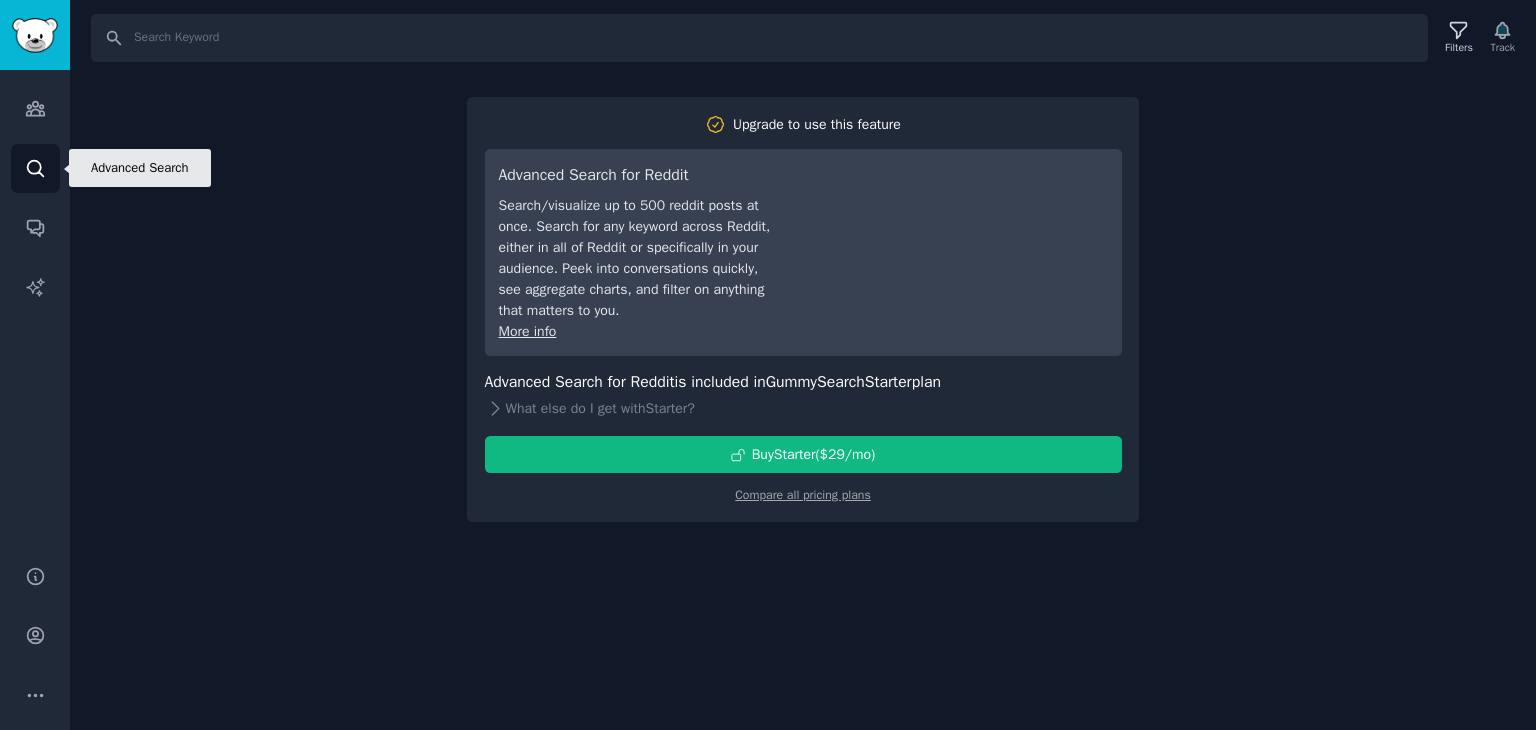 click 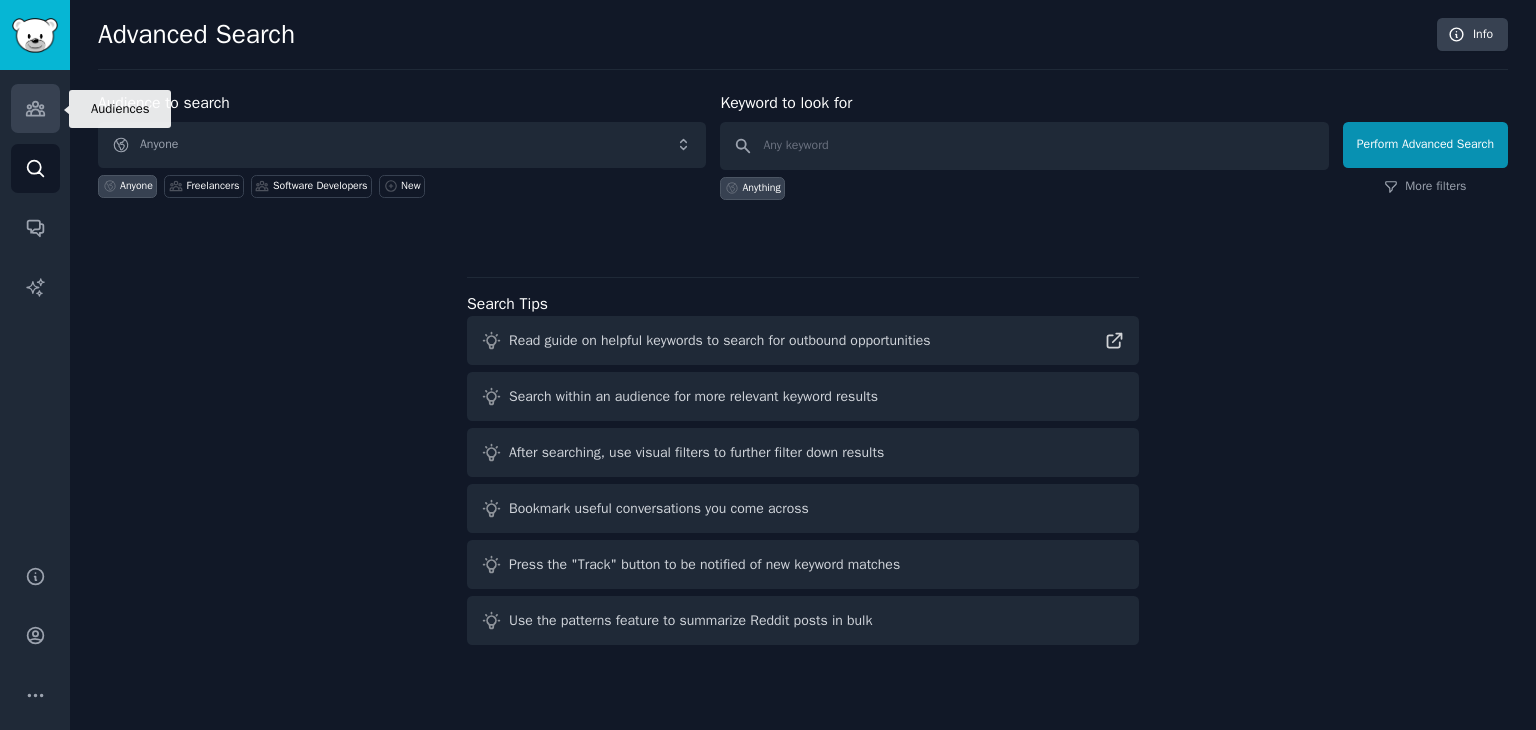 click 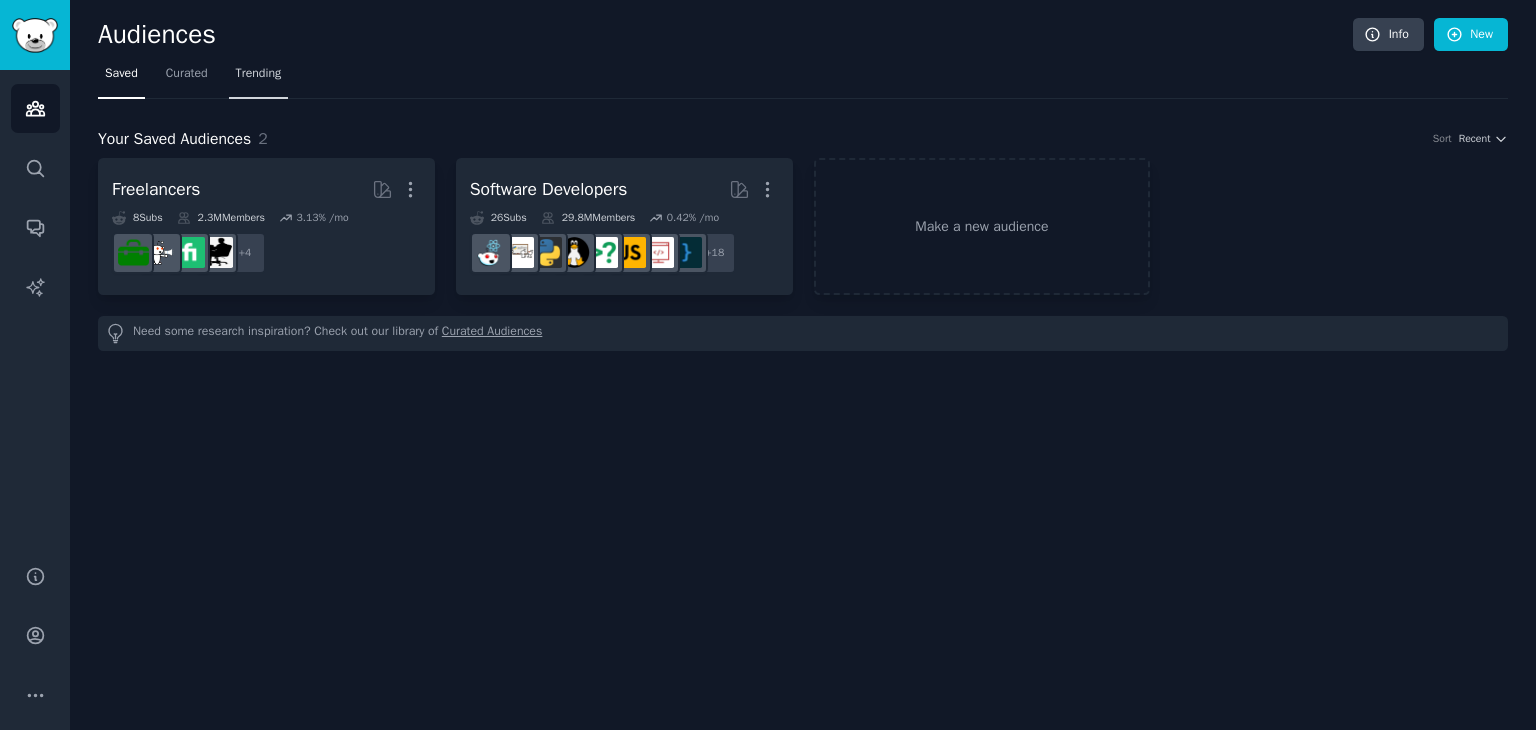 click on "Trending" at bounding box center (259, 78) 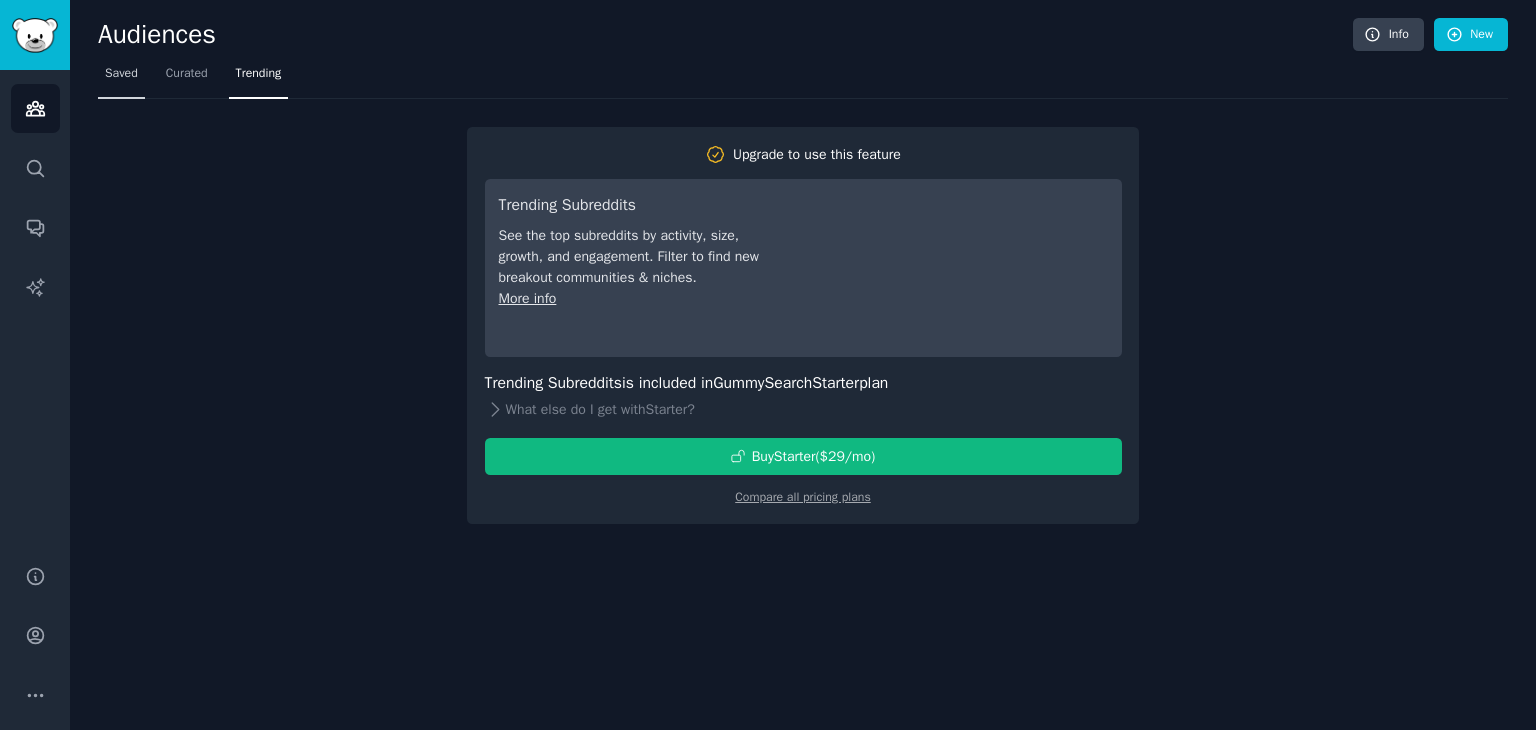 click on "Saved" at bounding box center [121, 74] 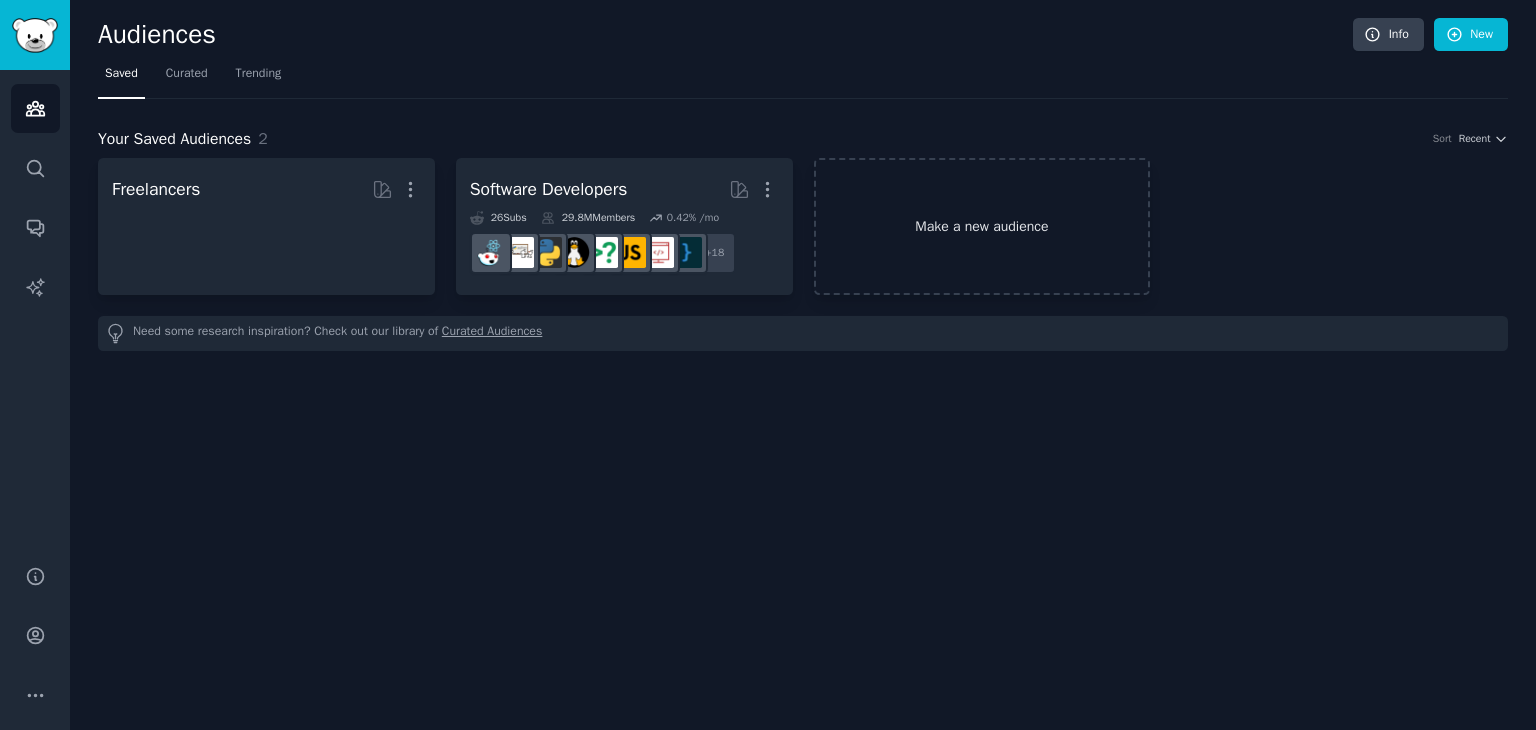 click on "Make a new audience" at bounding box center [982, 226] 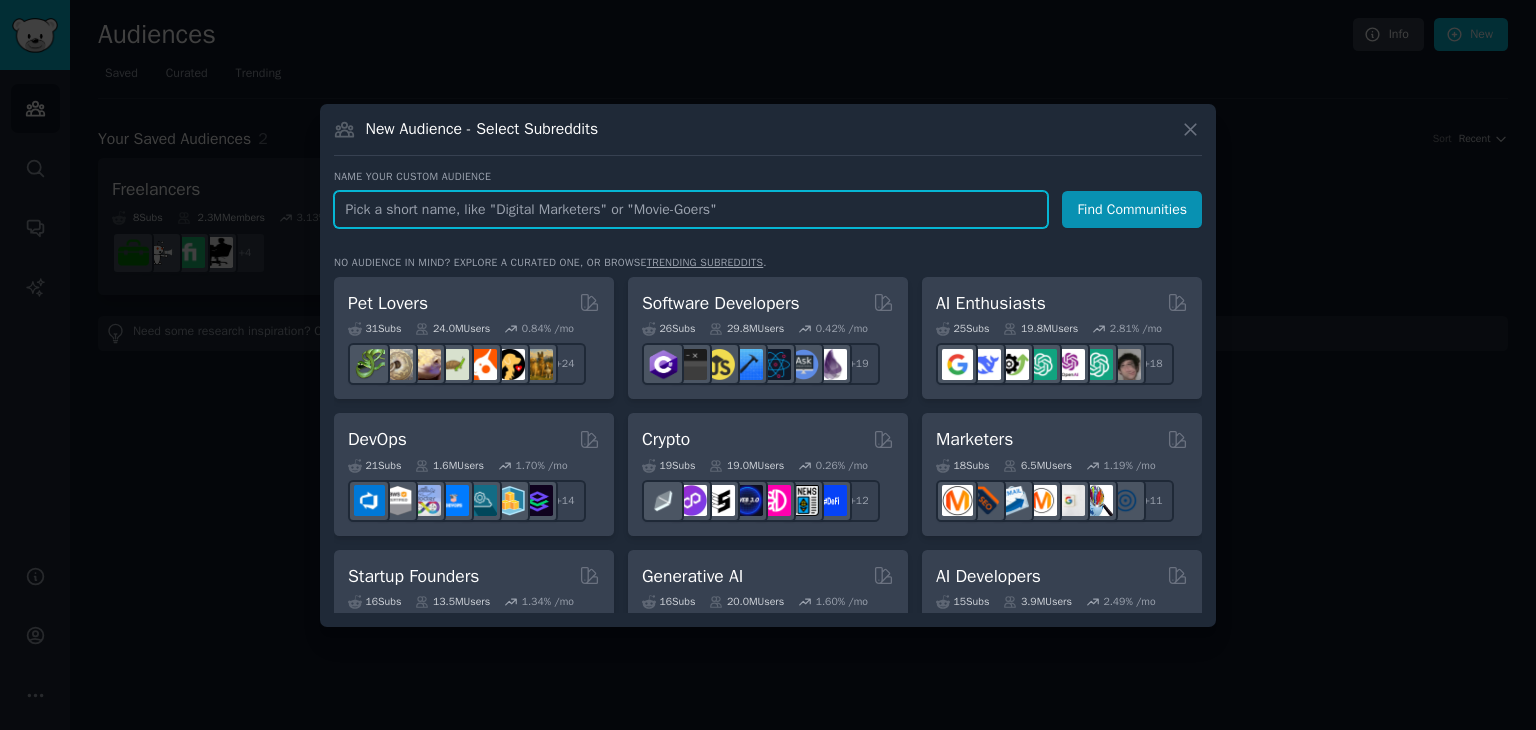 paste on "“Find creators, coaches, or personal brands who are actively selling content (courses, services, or digital products), and are struggling with growth, reach, or engagement — due to poor visual identity, low-performing thumbnails, or weak Instagram posts.  Focus only on posts where they mention frustration, conversion issues, or dropping metrics.  Exclude posts that ask for tutorials, advice, or free help — I only want leads who show pain, not curiosity.”" 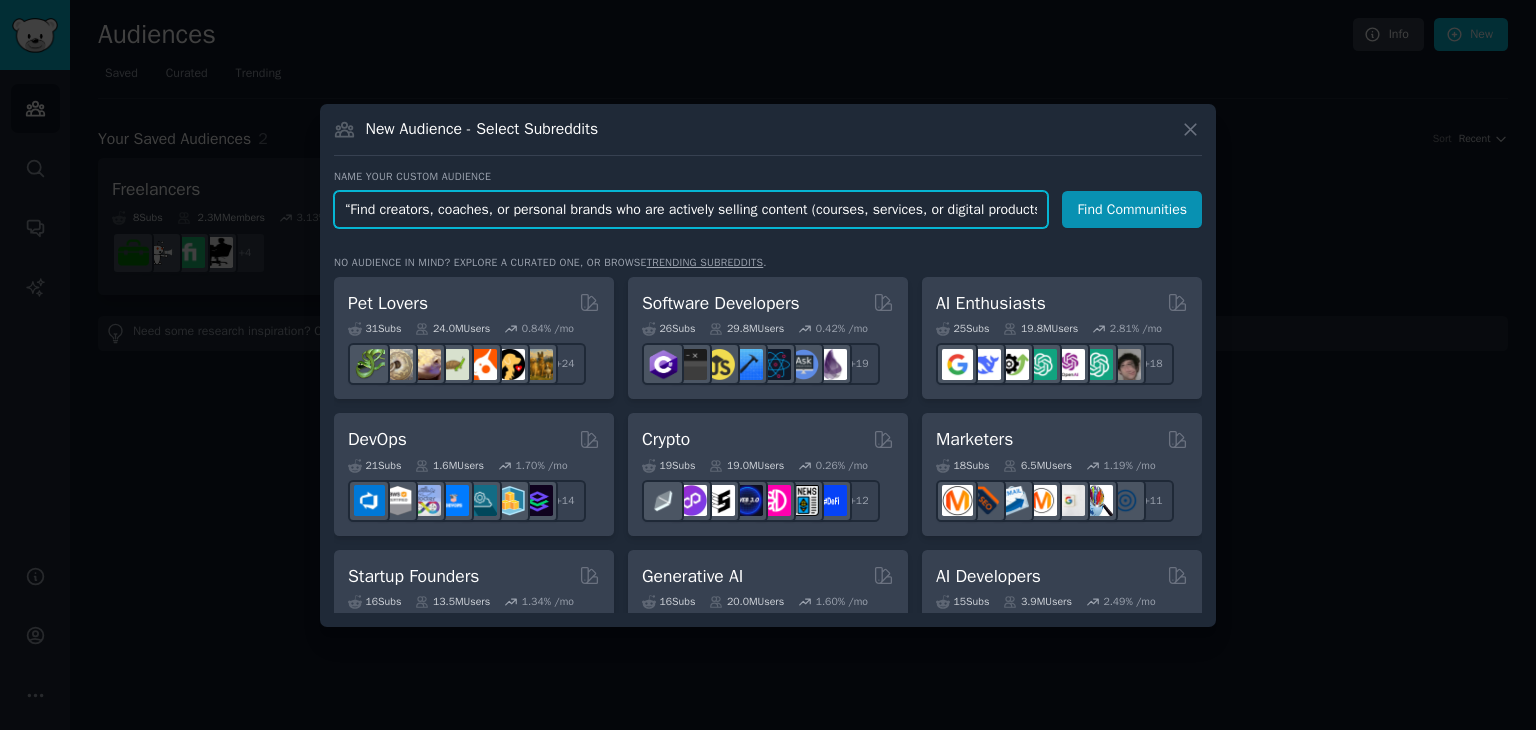 scroll, scrollTop: 0, scrollLeft: 2100, axis: horizontal 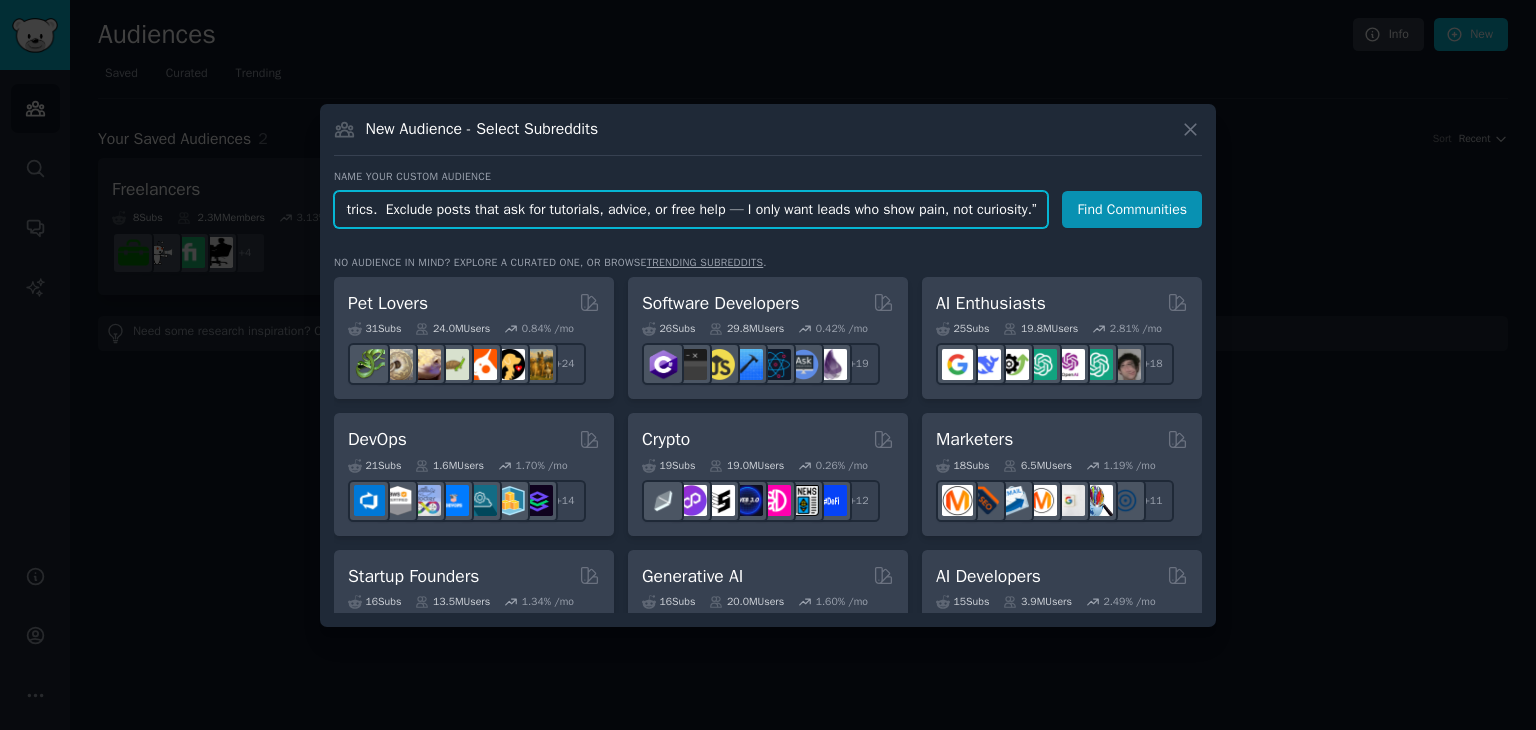 click on "Find Communities" at bounding box center [1132, 209] 